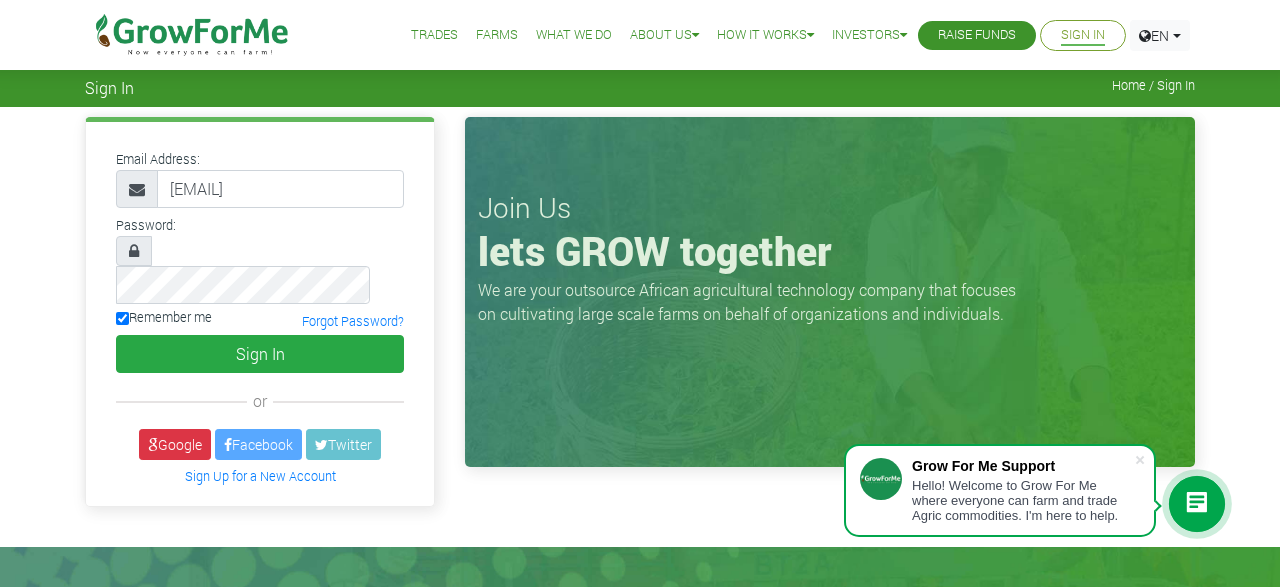 scroll, scrollTop: 0, scrollLeft: 0, axis: both 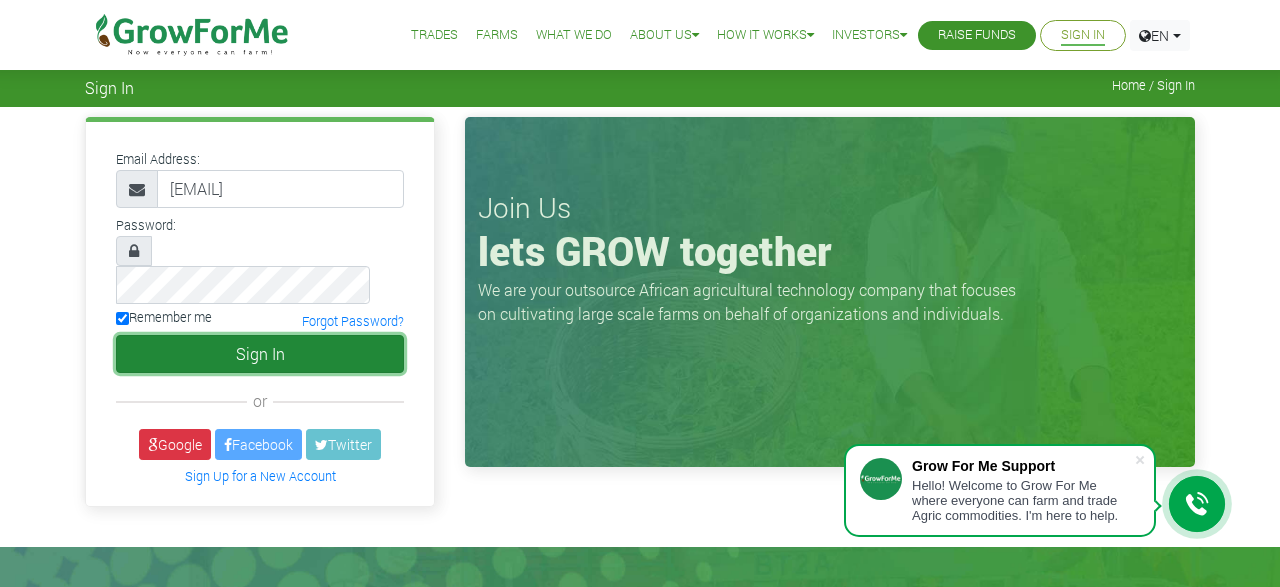 click on "Sign In" at bounding box center (260, 354) 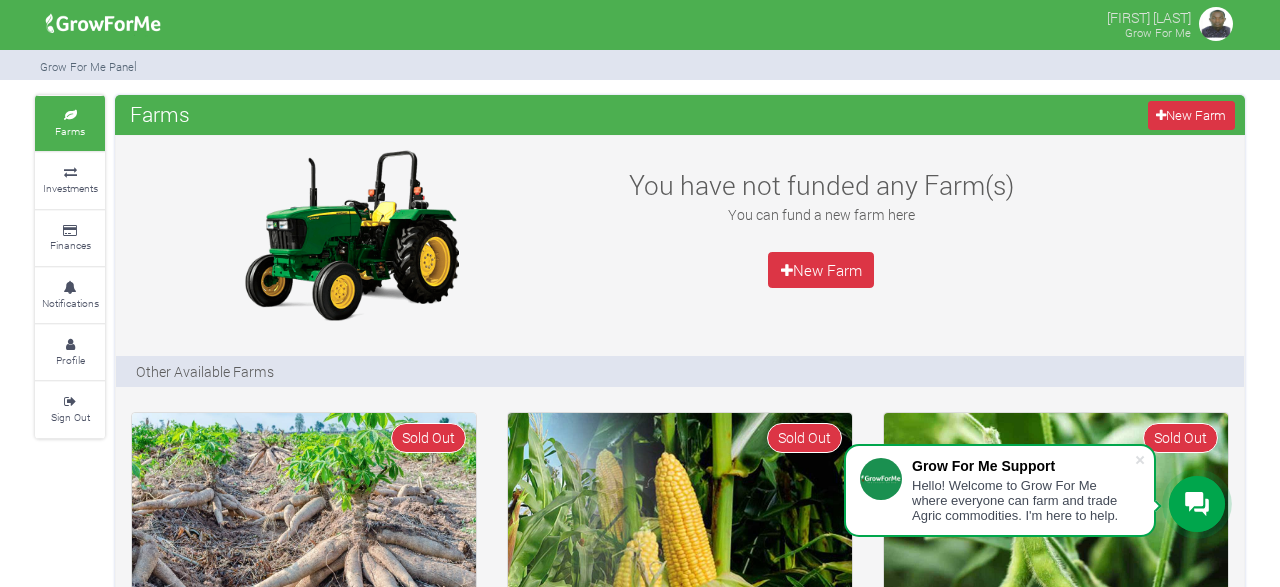 scroll, scrollTop: 0, scrollLeft: 0, axis: both 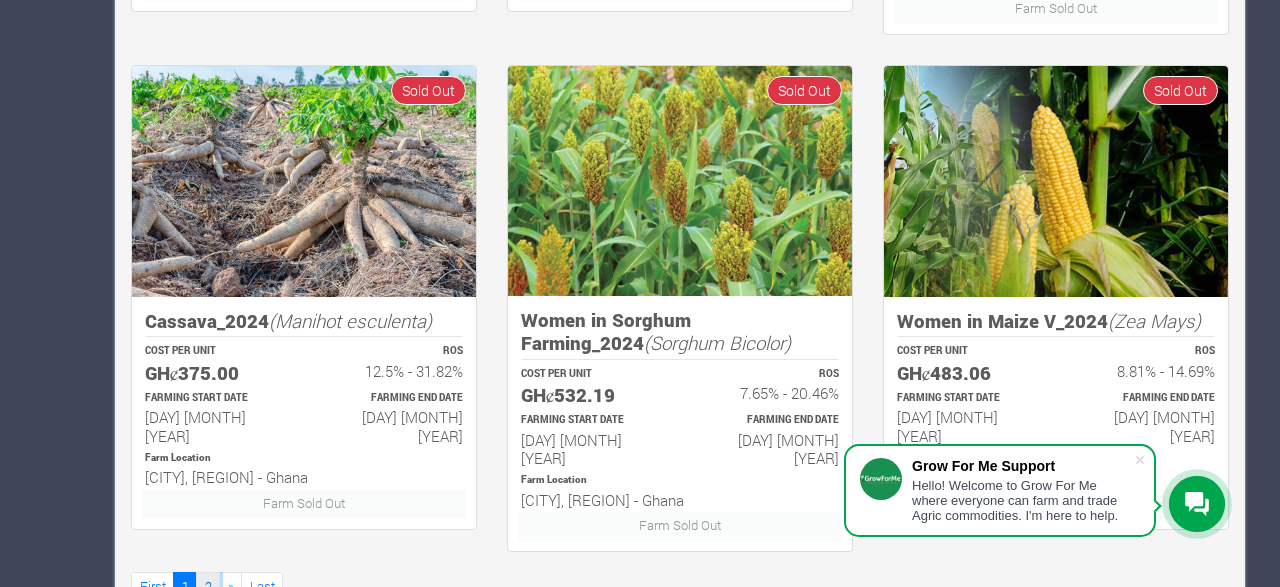 click on "2" at bounding box center (208, 586) 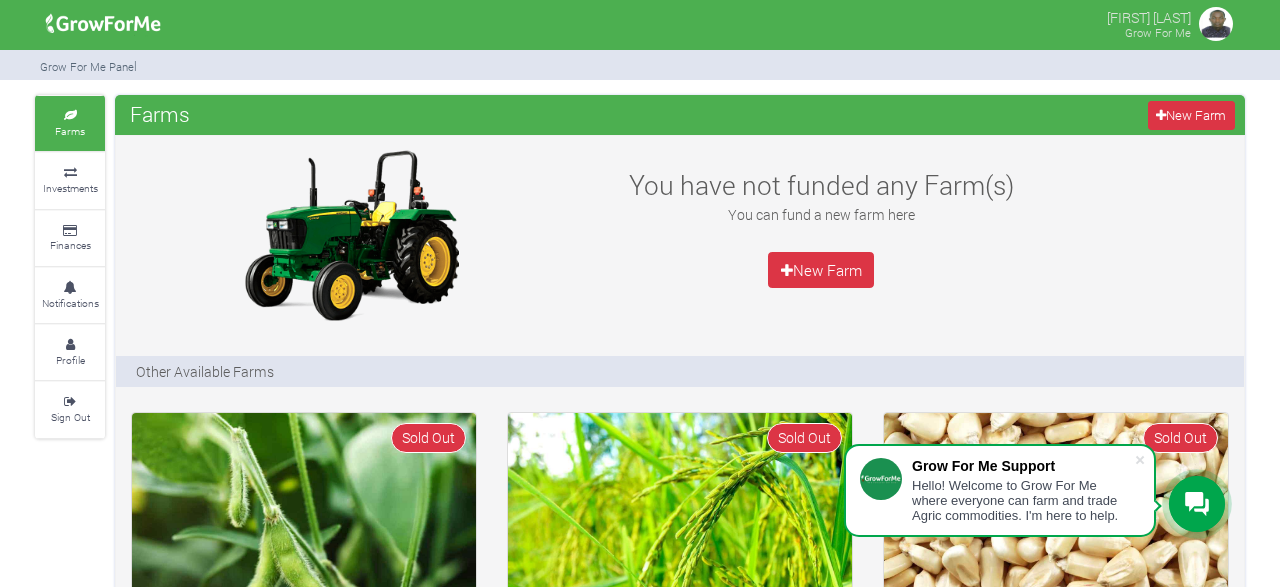 scroll, scrollTop: 0, scrollLeft: 0, axis: both 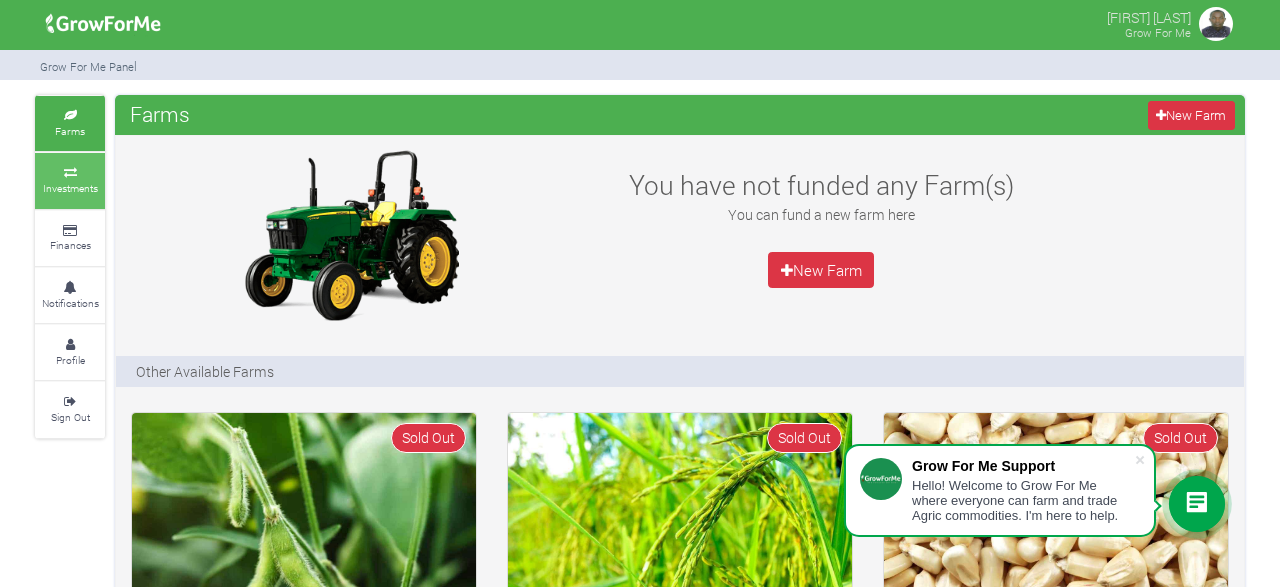 click on "Investments" at bounding box center (70, 180) 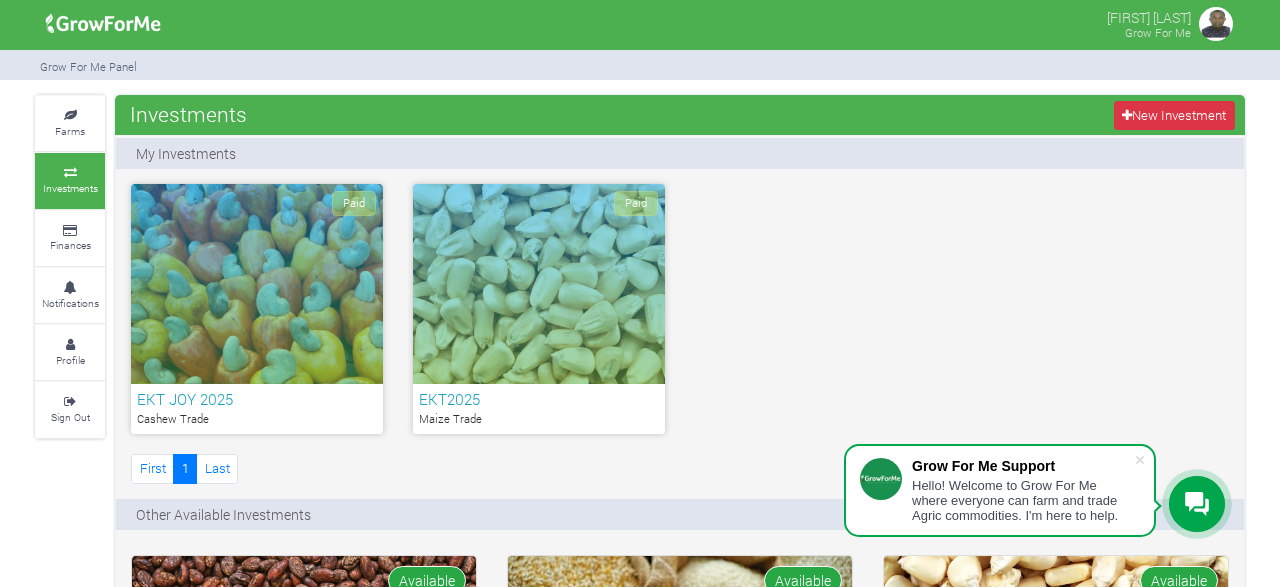 scroll, scrollTop: 0, scrollLeft: 0, axis: both 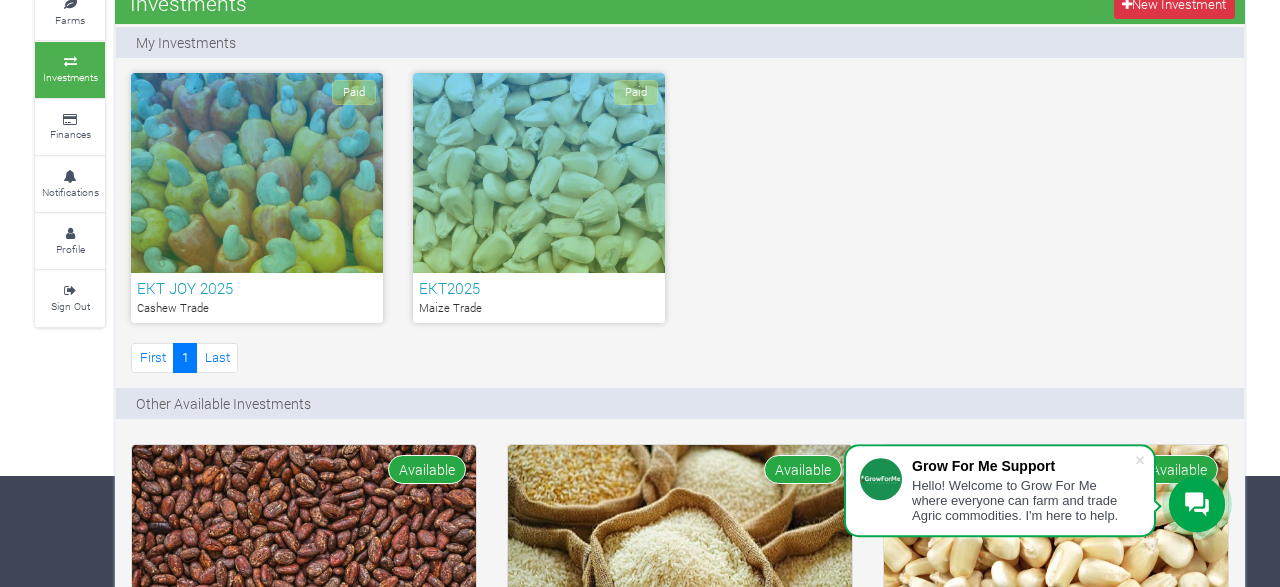 click on "Paid" at bounding box center (257, 173) 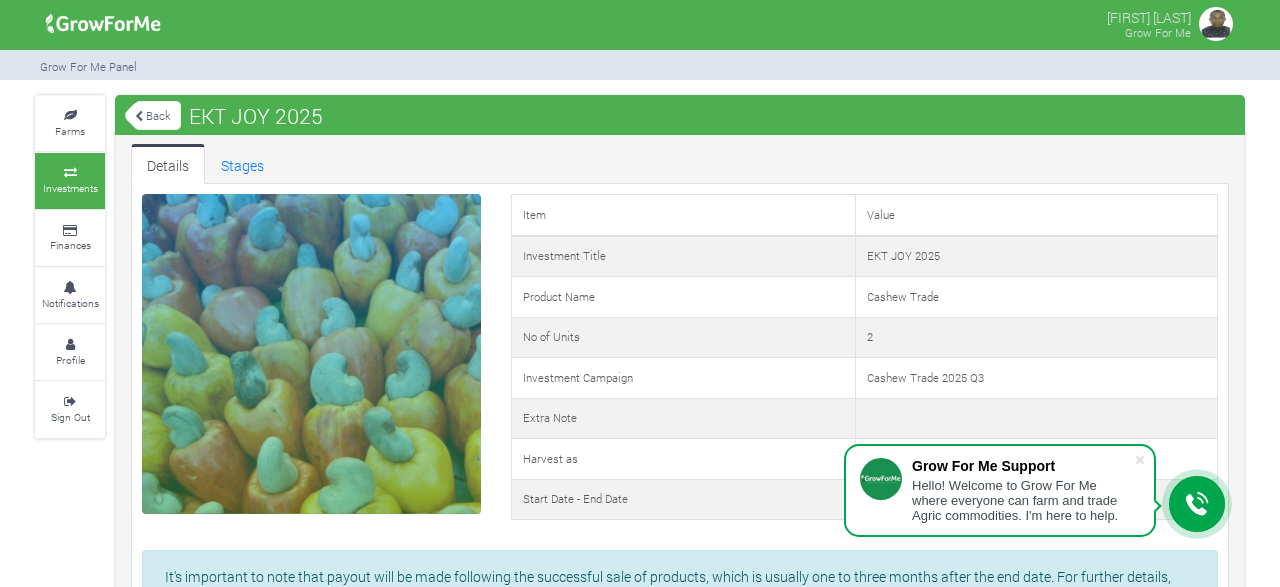 scroll, scrollTop: 0, scrollLeft: 0, axis: both 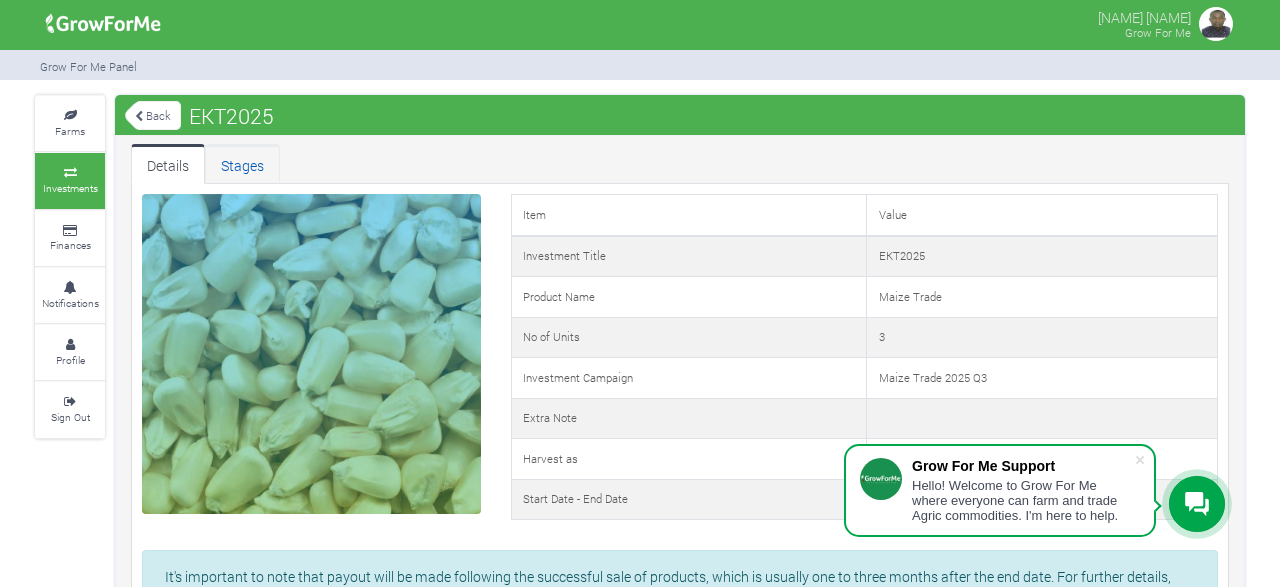 click on "Stages" at bounding box center (242, 164) 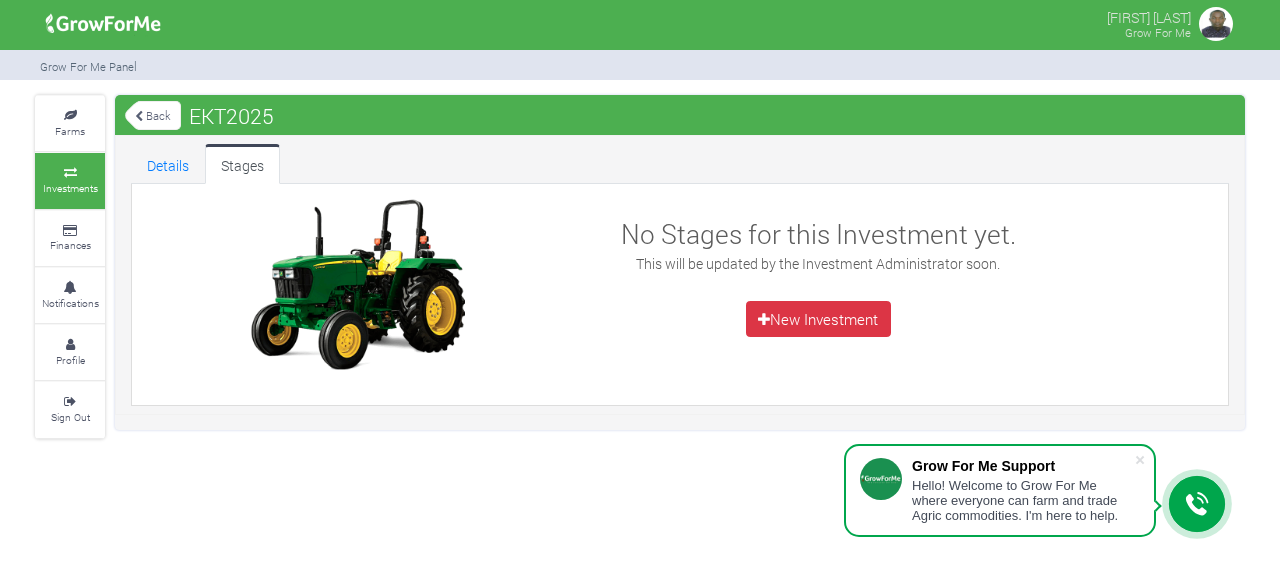 scroll, scrollTop: 0, scrollLeft: 0, axis: both 